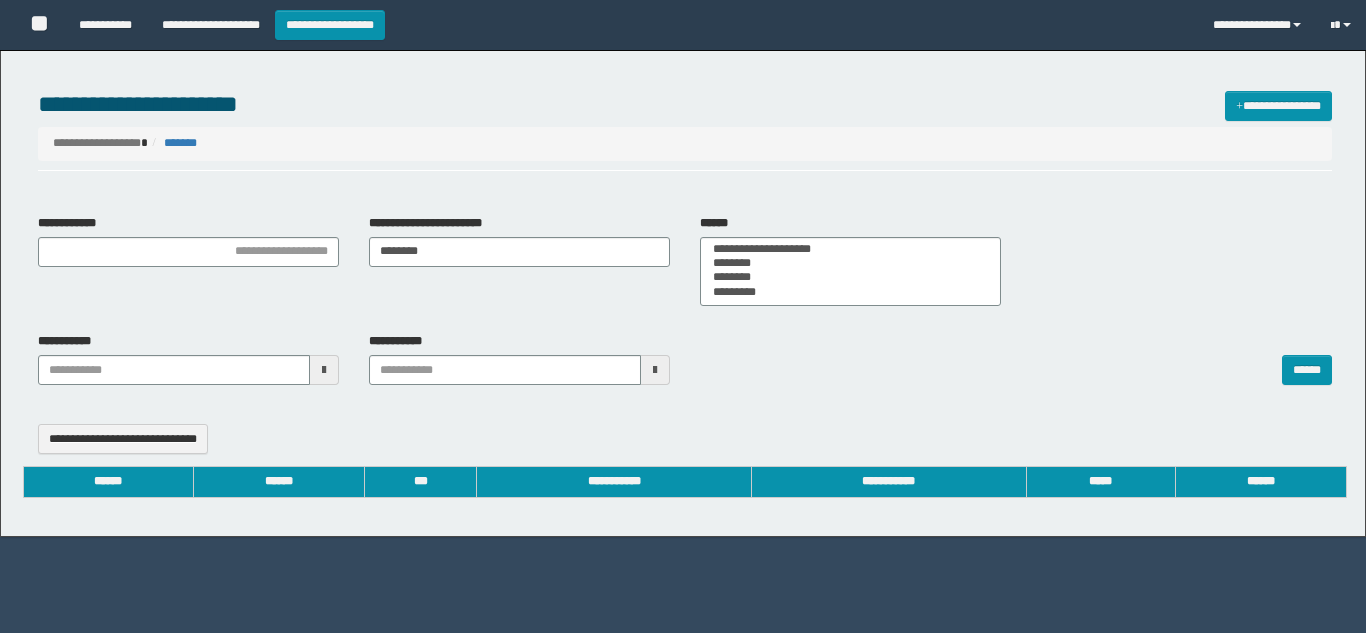 select 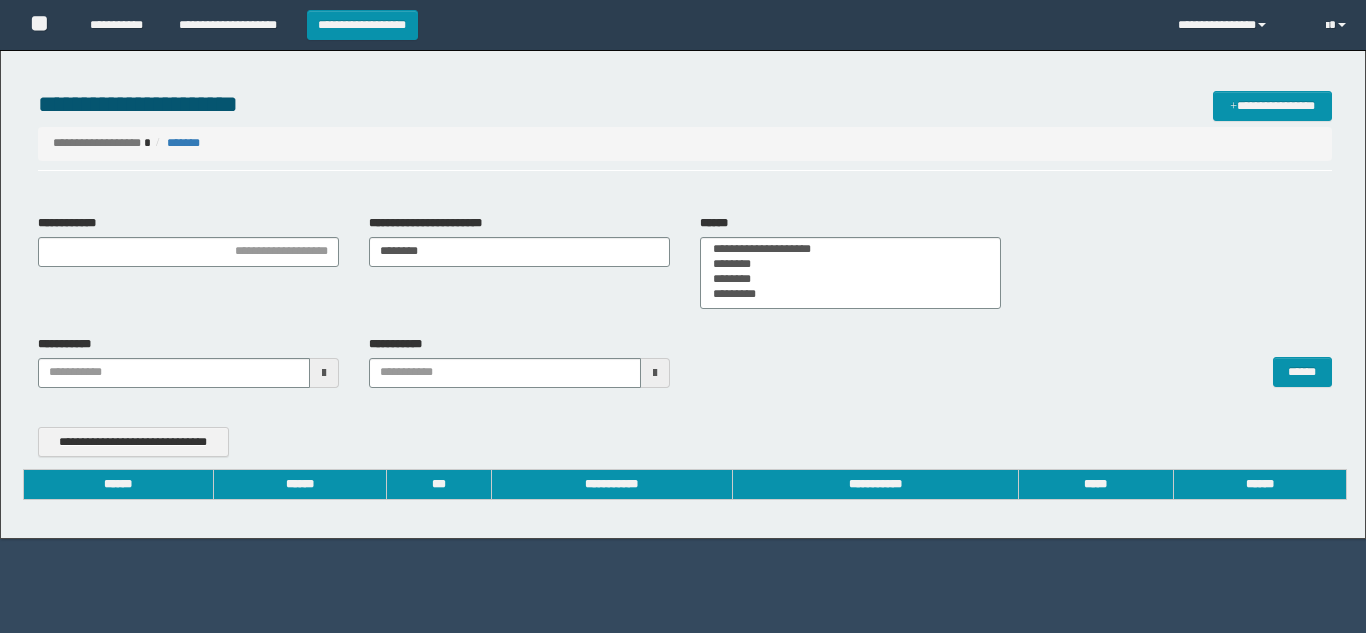 scroll, scrollTop: 0, scrollLeft: 0, axis: both 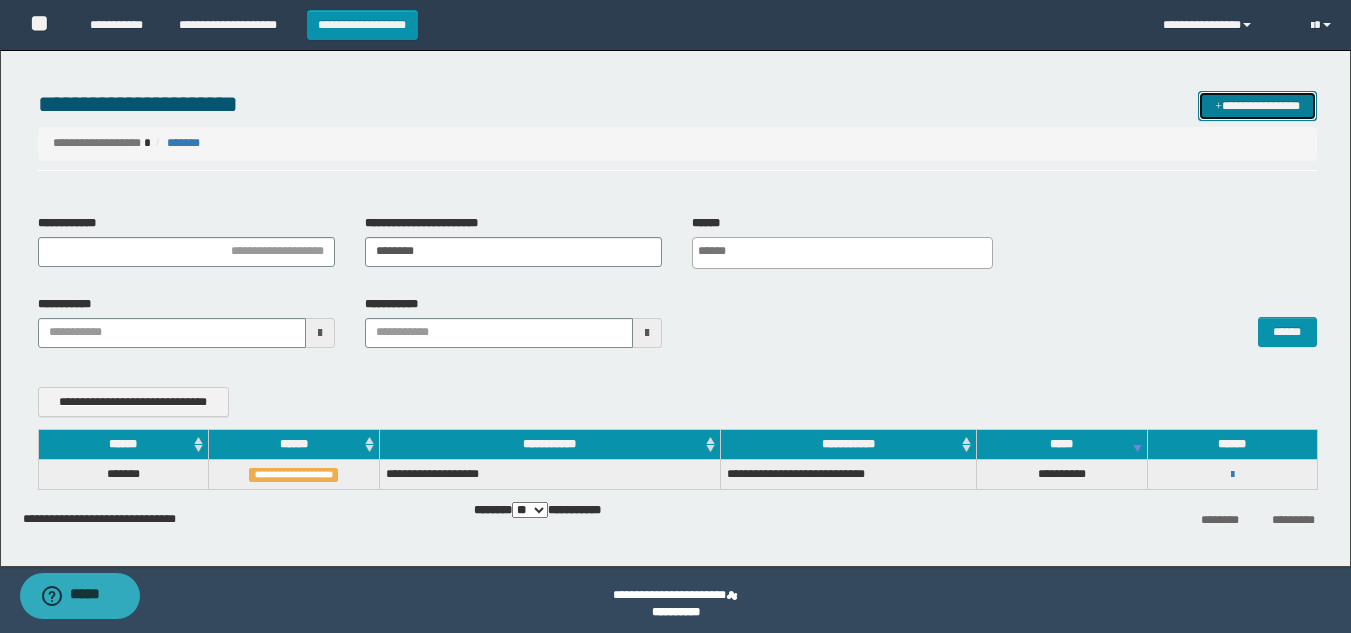 click on "**********" at bounding box center [1257, 106] 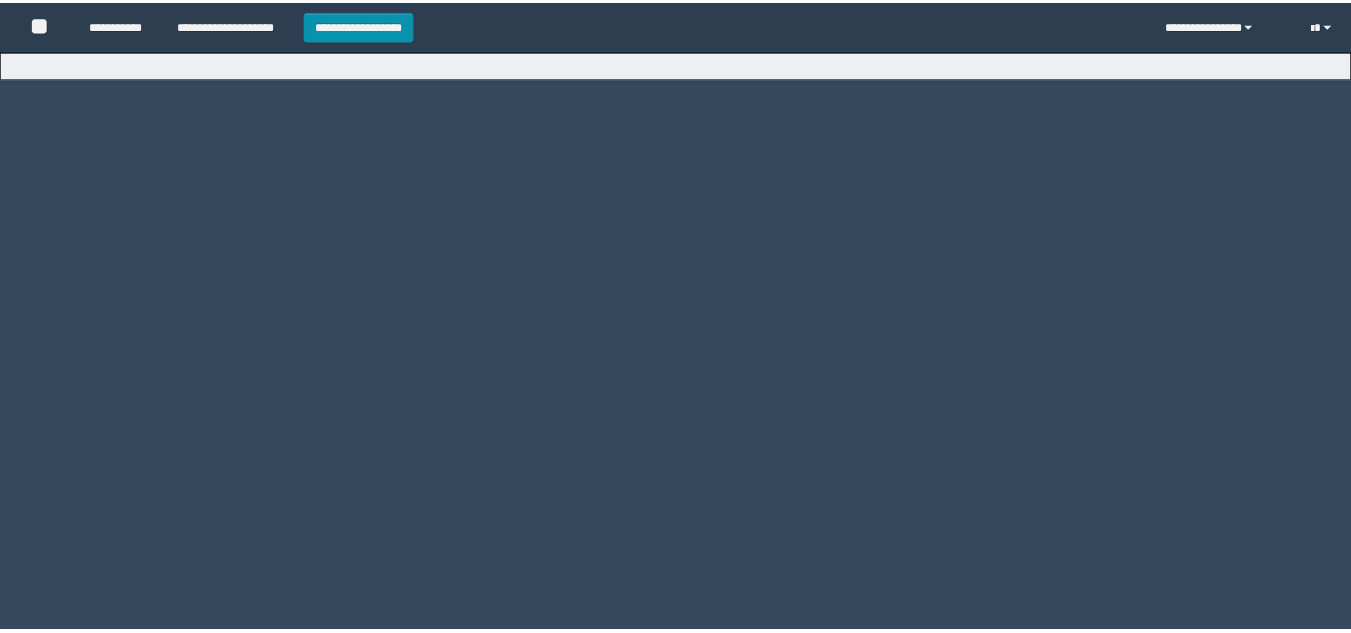 scroll, scrollTop: 0, scrollLeft: 0, axis: both 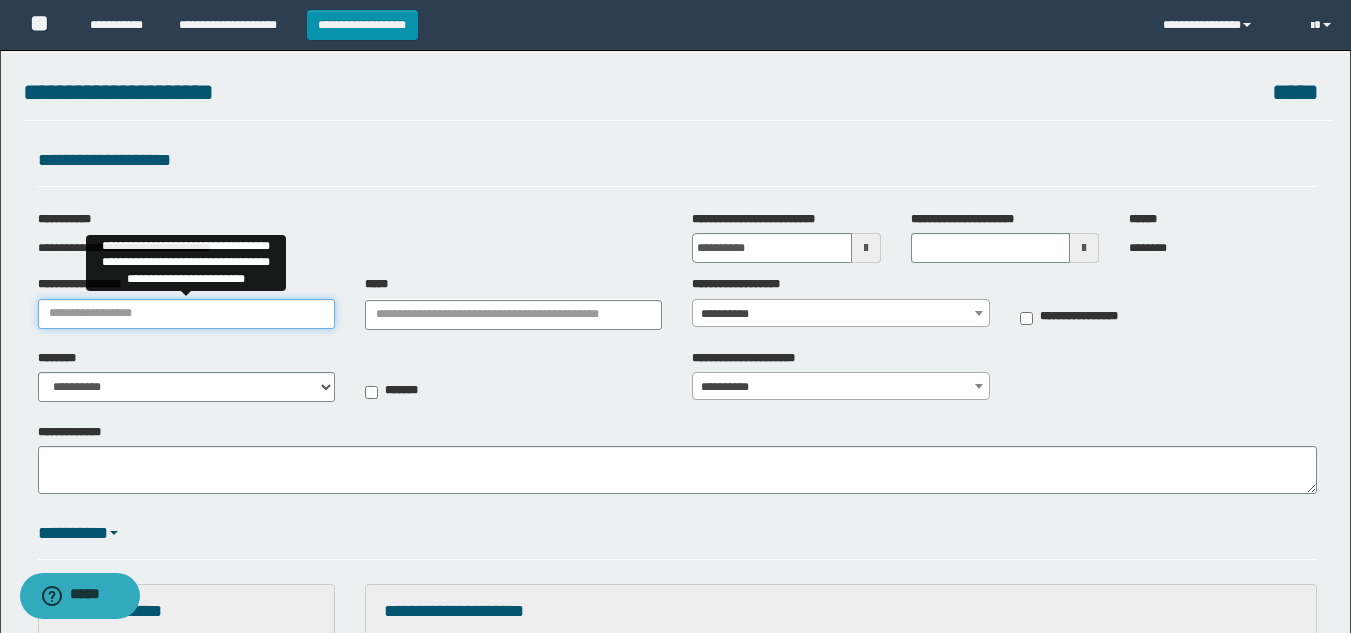 click on "**********" at bounding box center (186, 314) 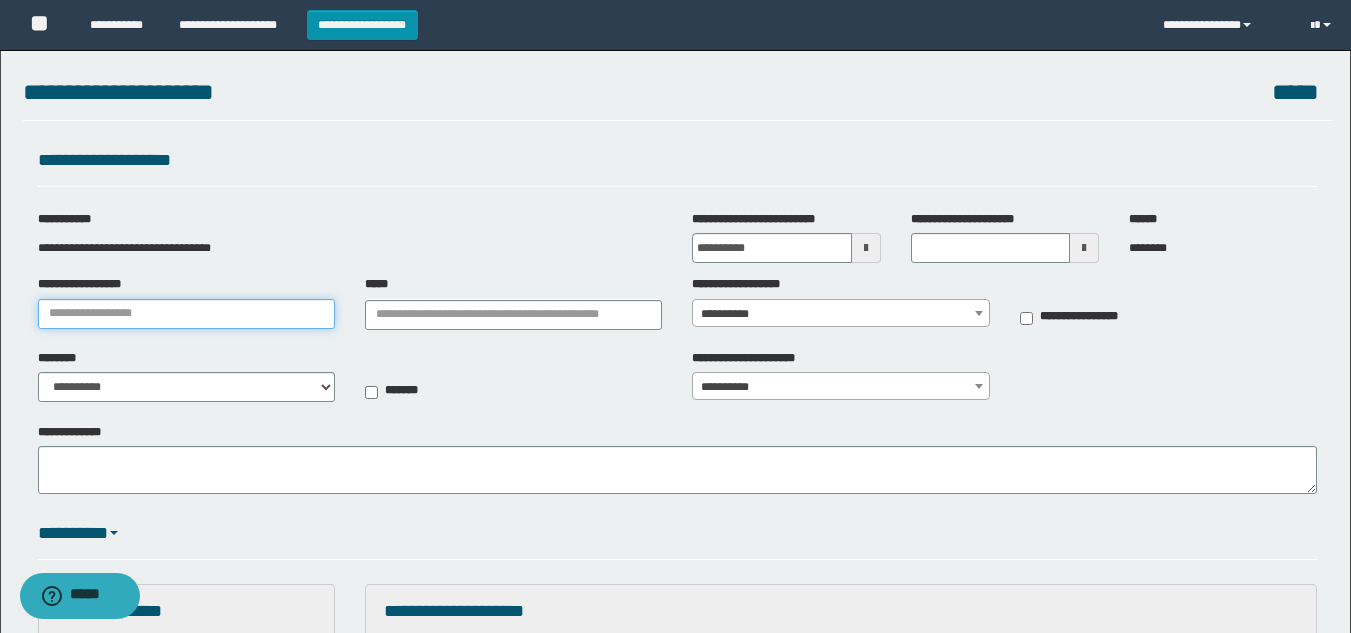 type on "**********" 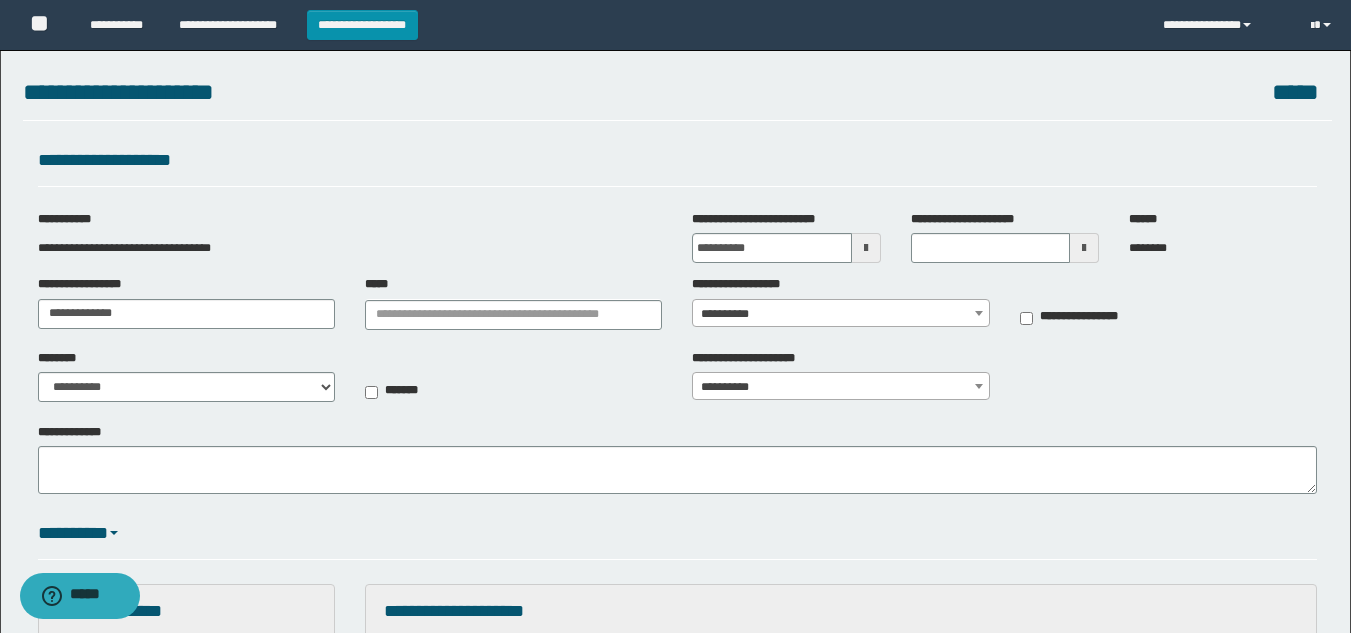 click on "**********" at bounding box center (786, 237) 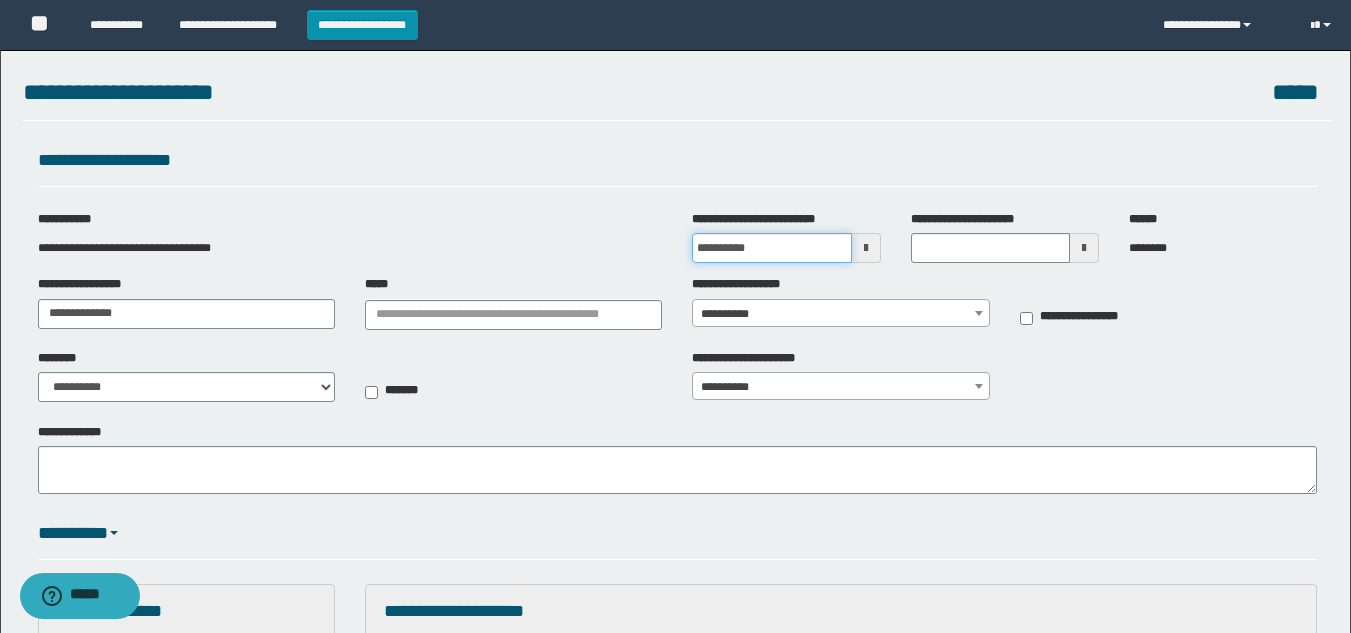 click on "**********" at bounding box center [771, 248] 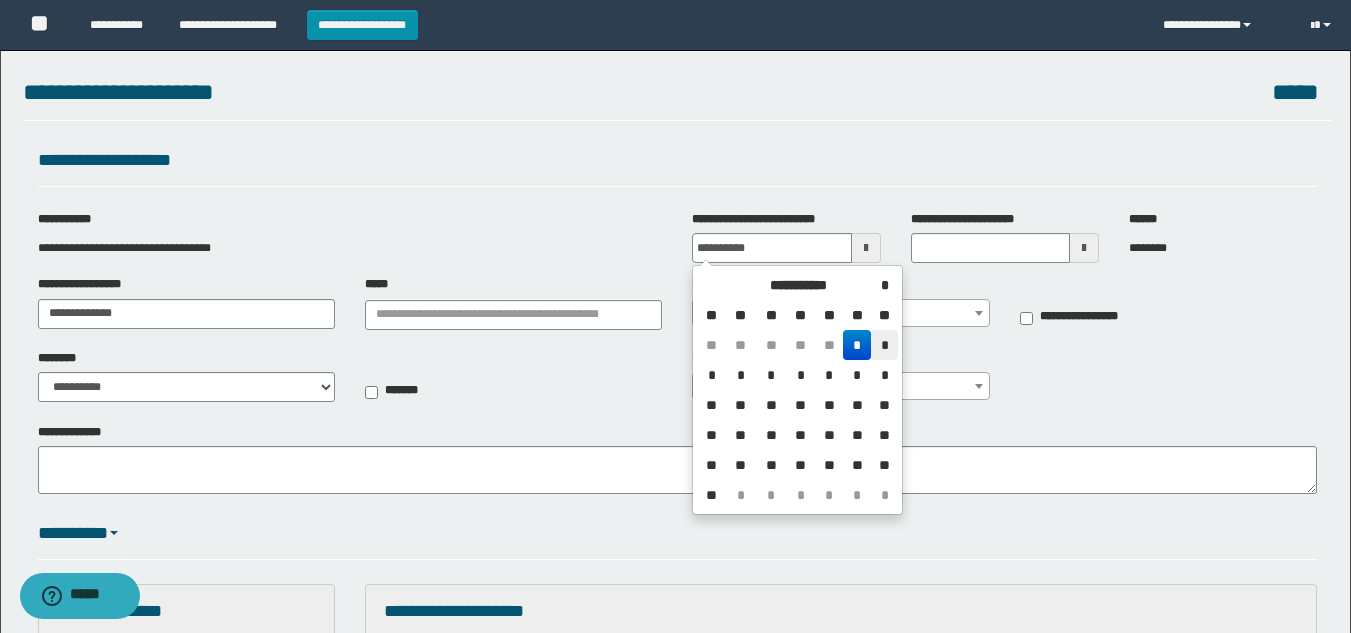 click on "*" at bounding box center [884, 345] 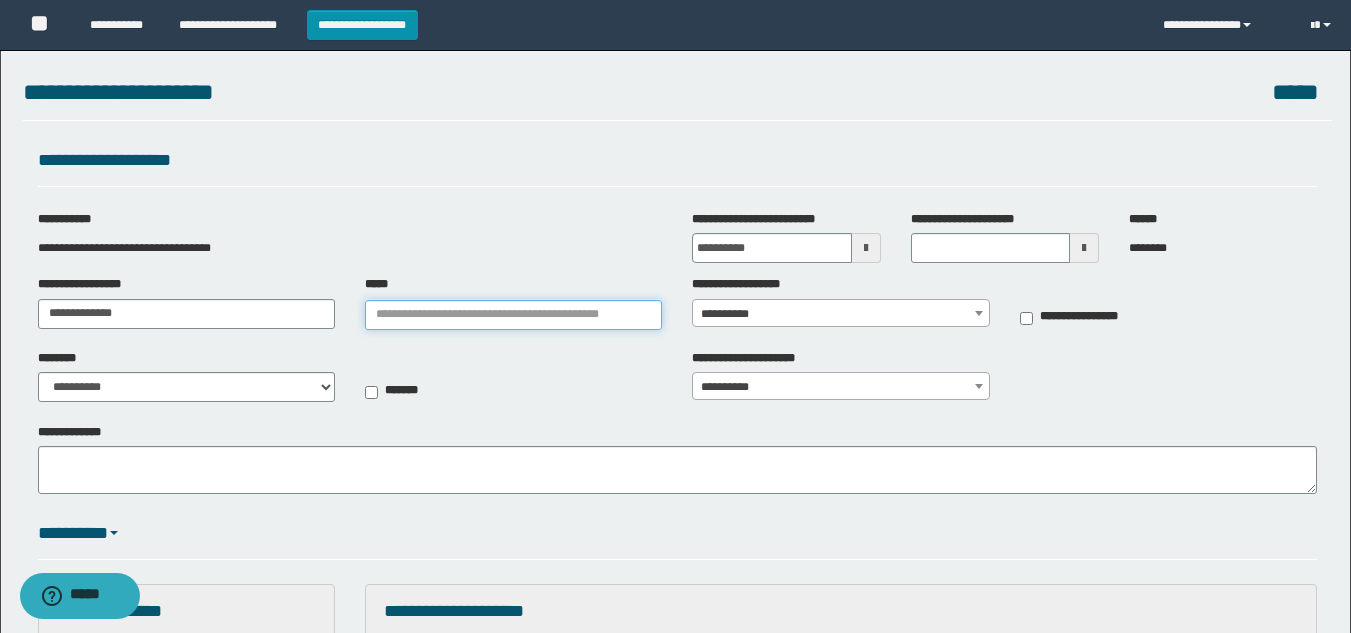 click on "*****" at bounding box center [513, 315] 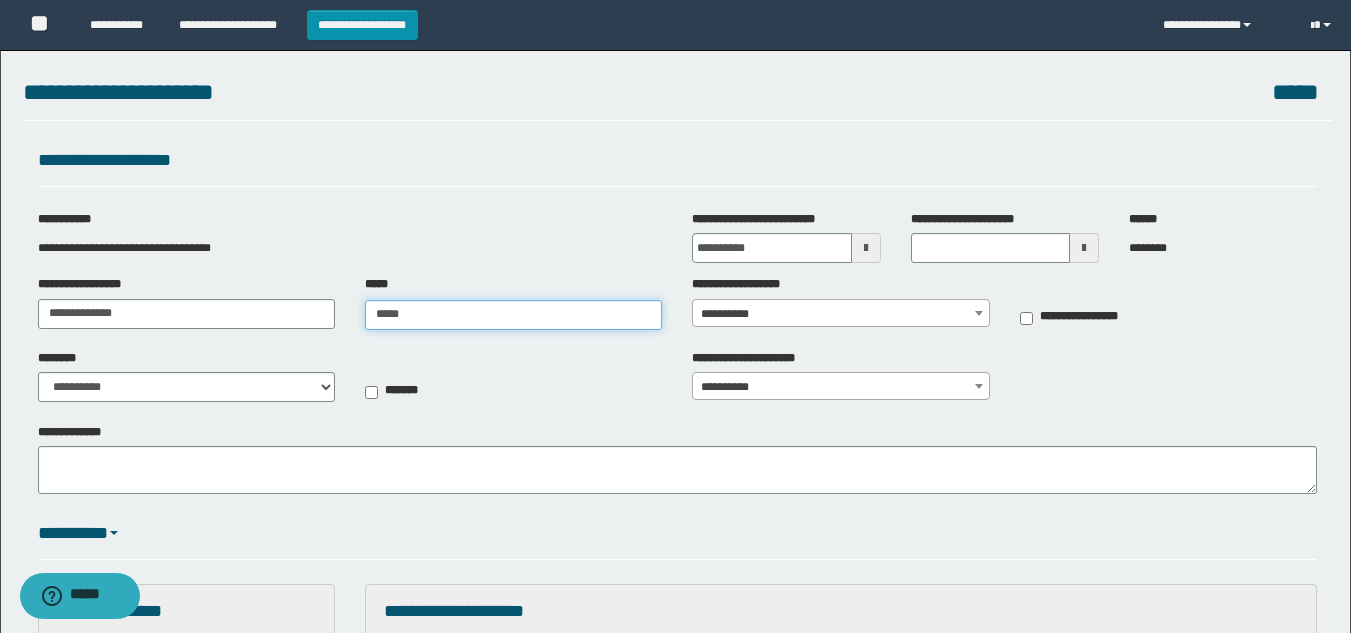 type on "******" 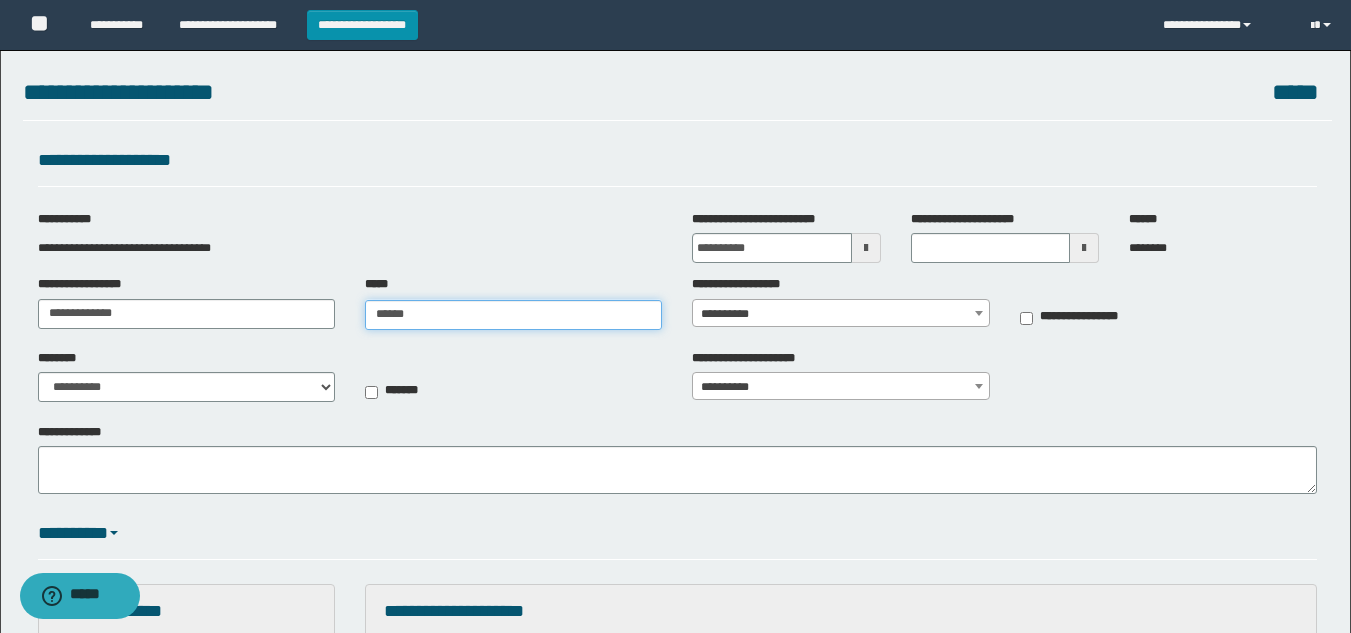 type on "******" 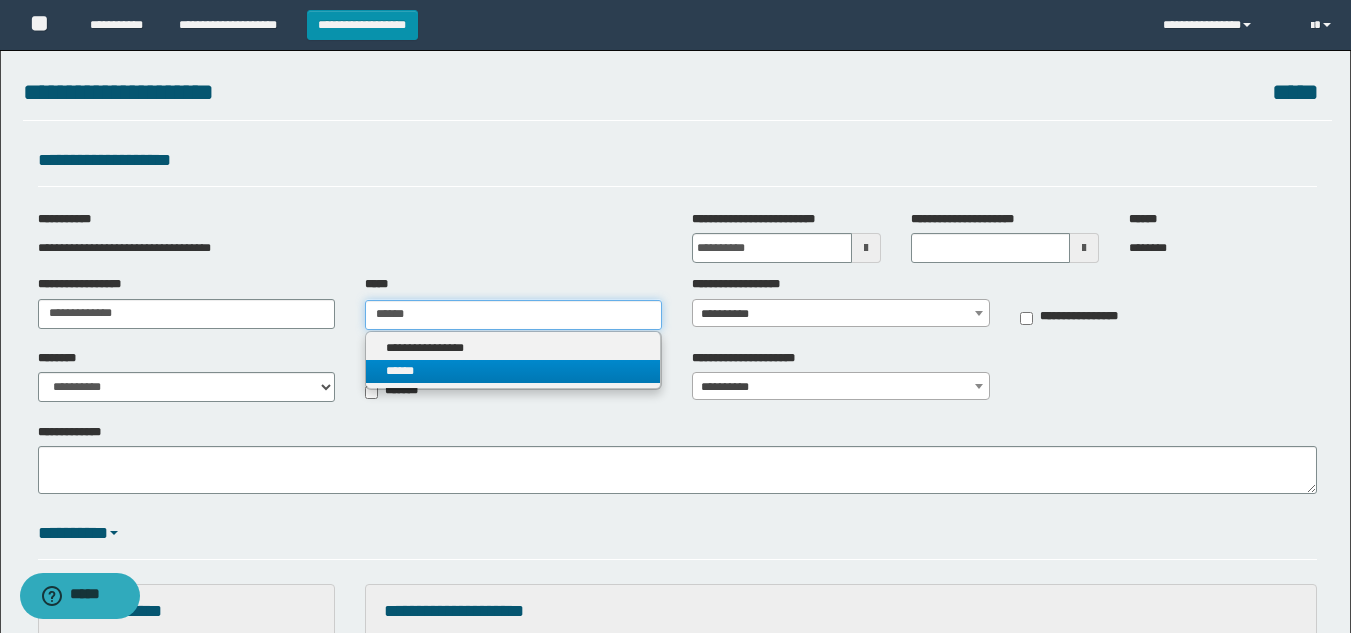 type on "******" 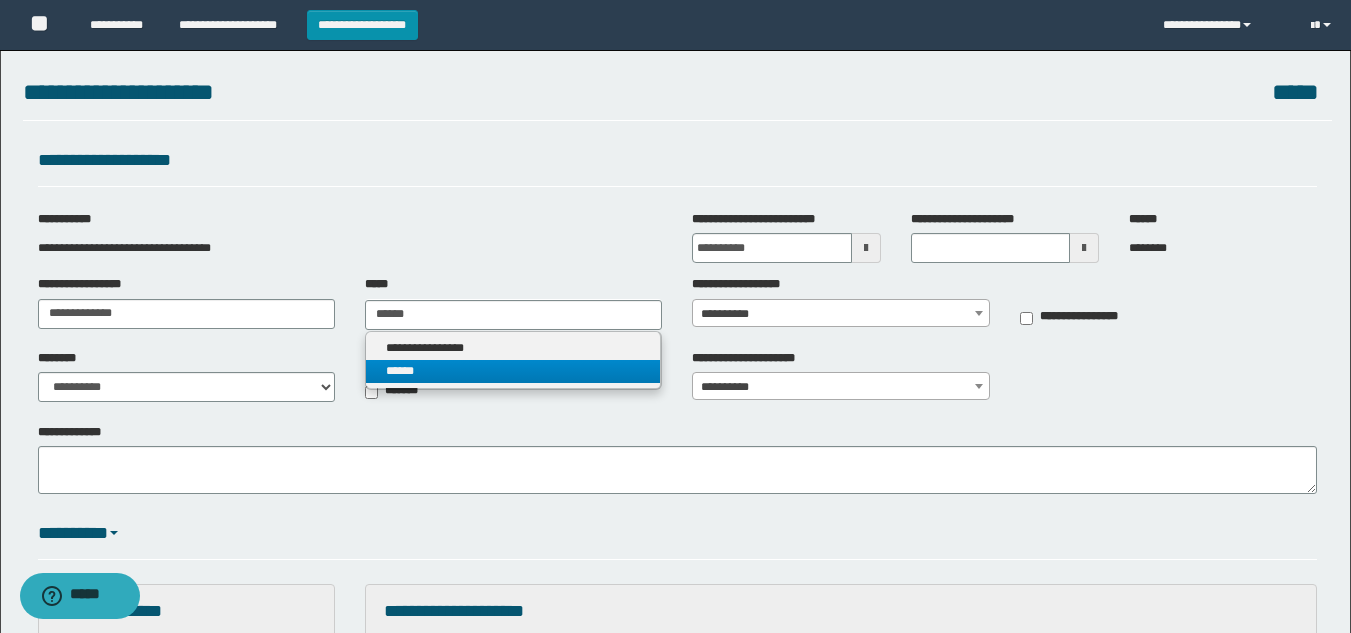 type 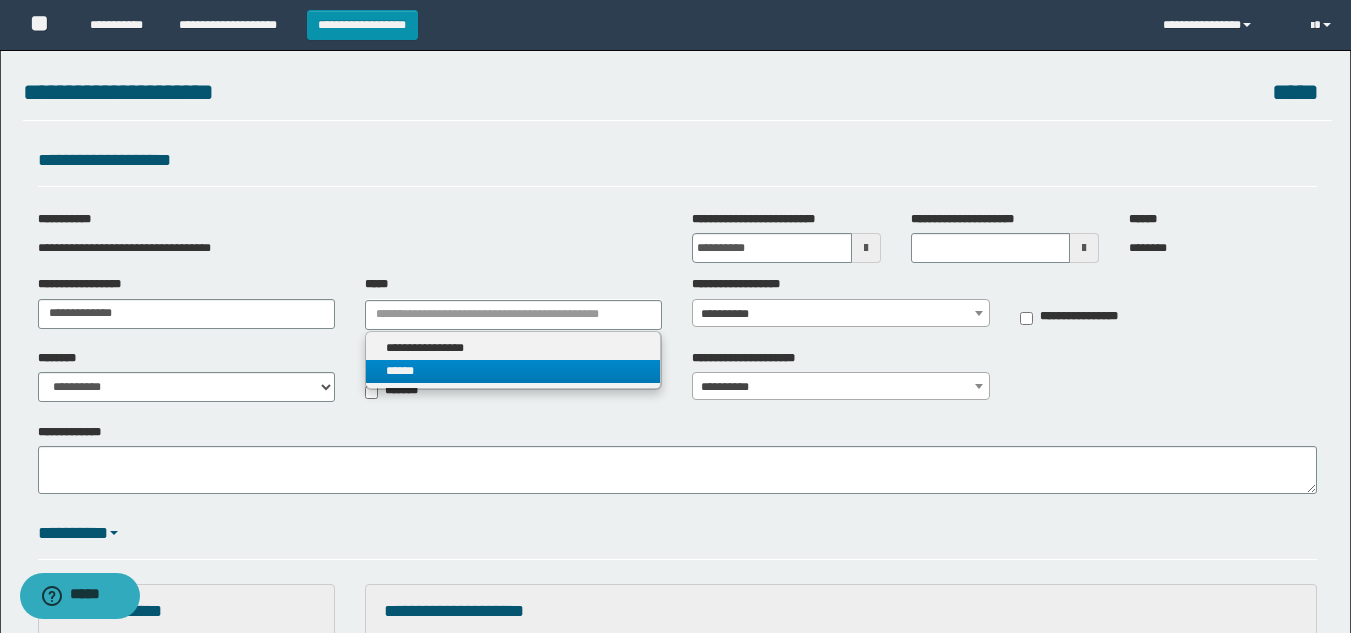 click on "******" at bounding box center [513, 371] 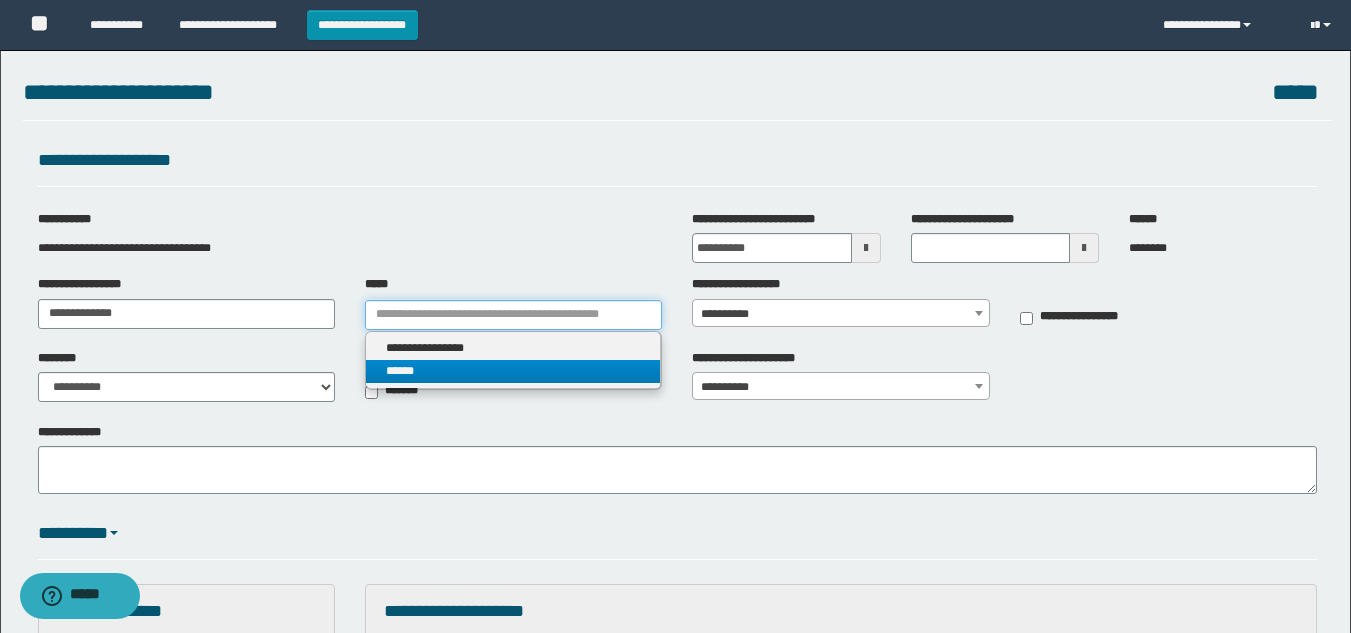 type 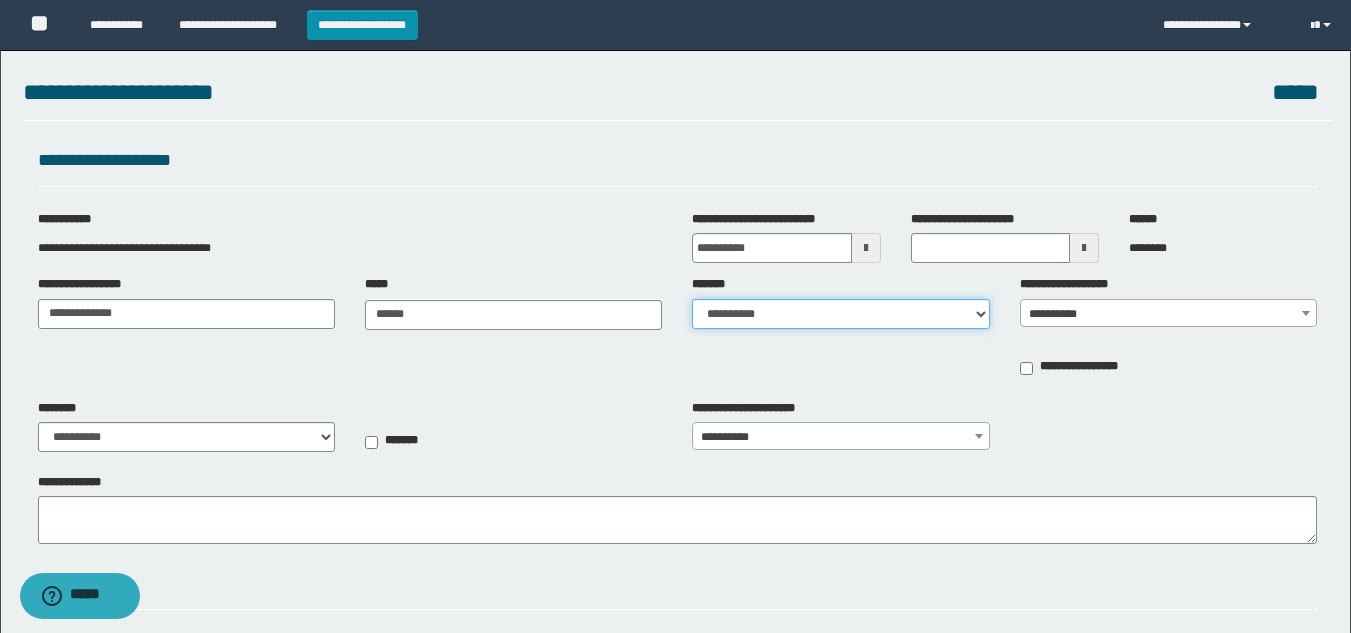 click on "**********" at bounding box center [840, 314] 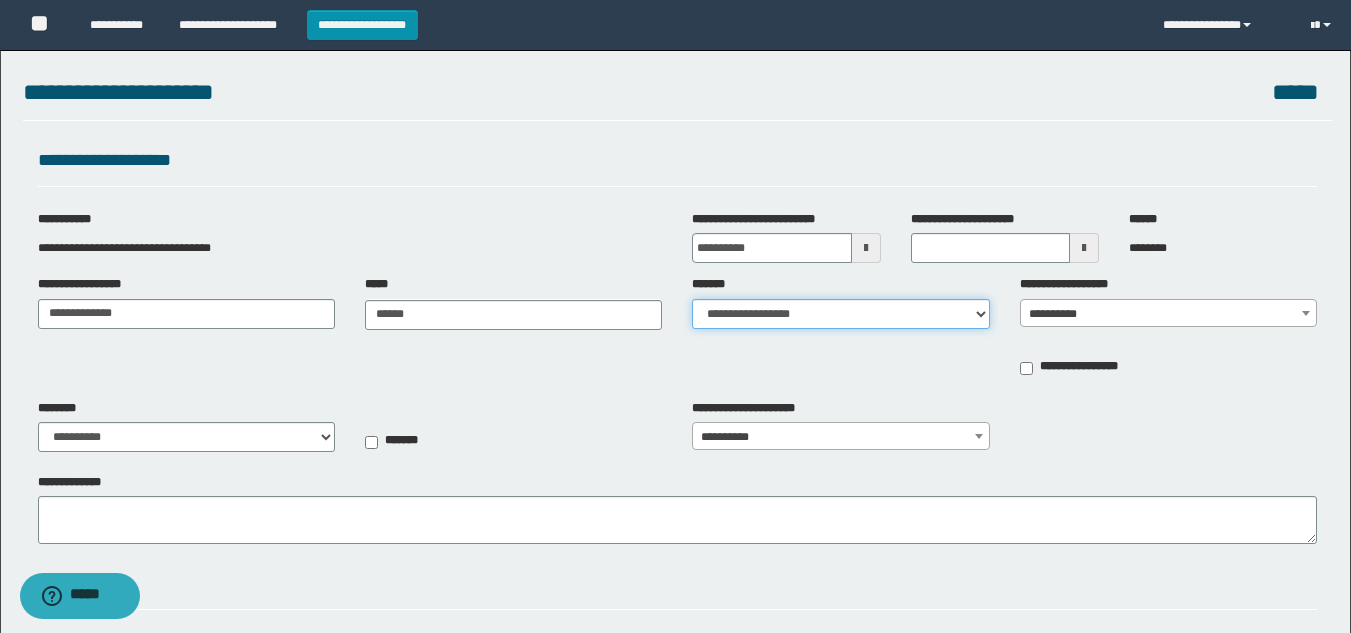 click on "**********" at bounding box center [840, 314] 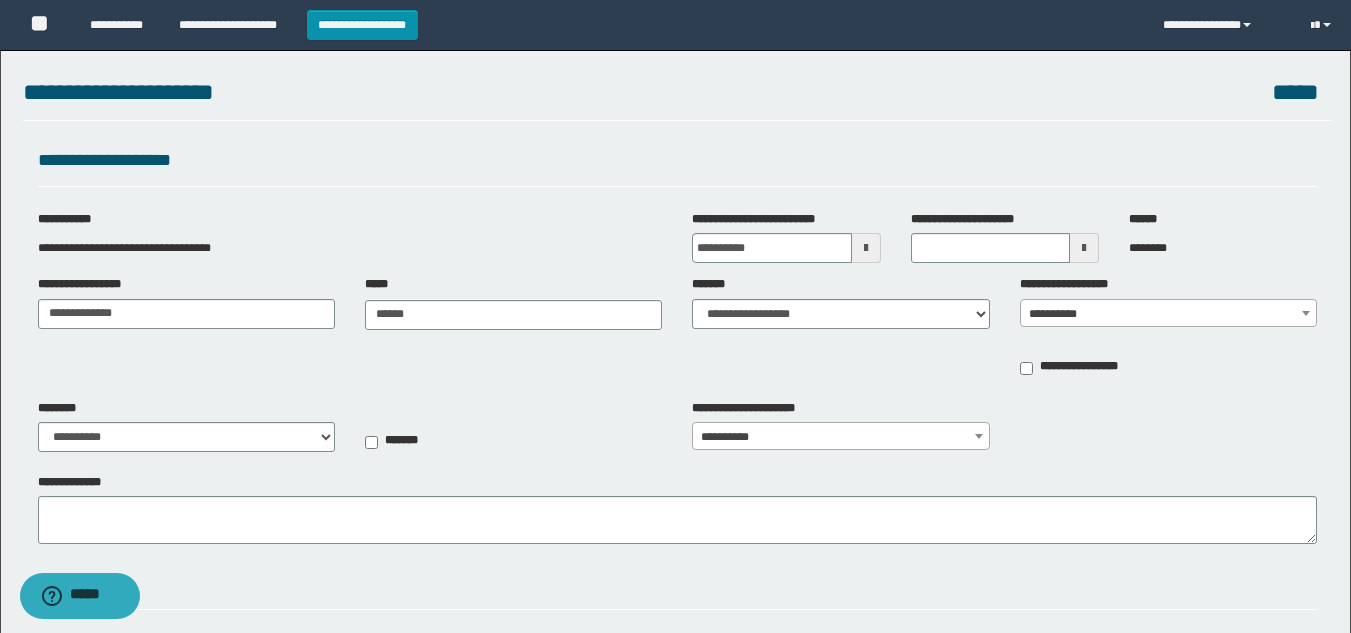 click on "**********" at bounding box center (1168, 301) 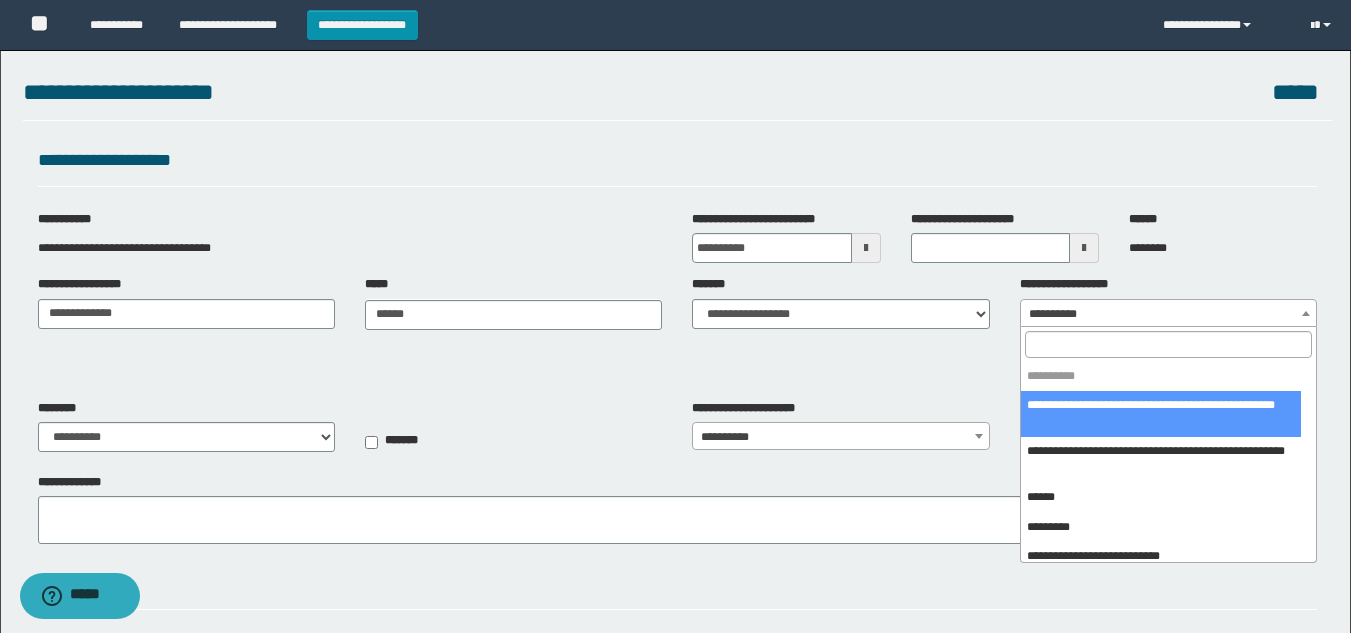 click on "**********" at bounding box center (1168, 314) 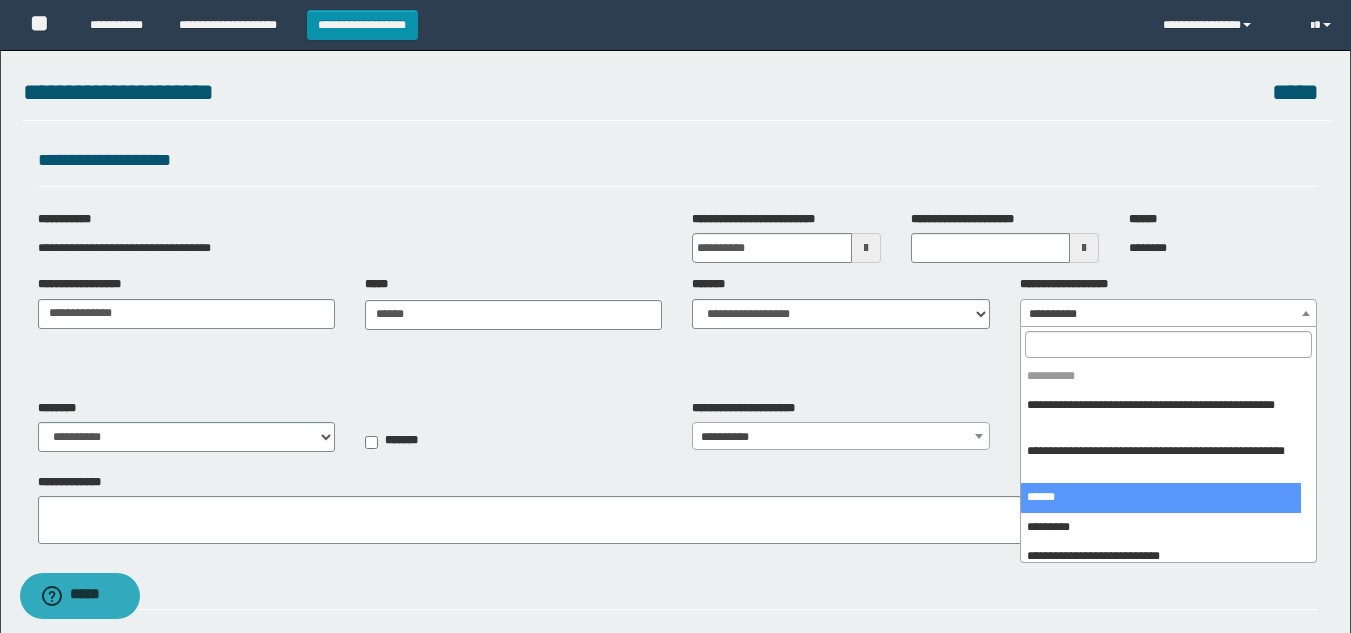 select on "***" 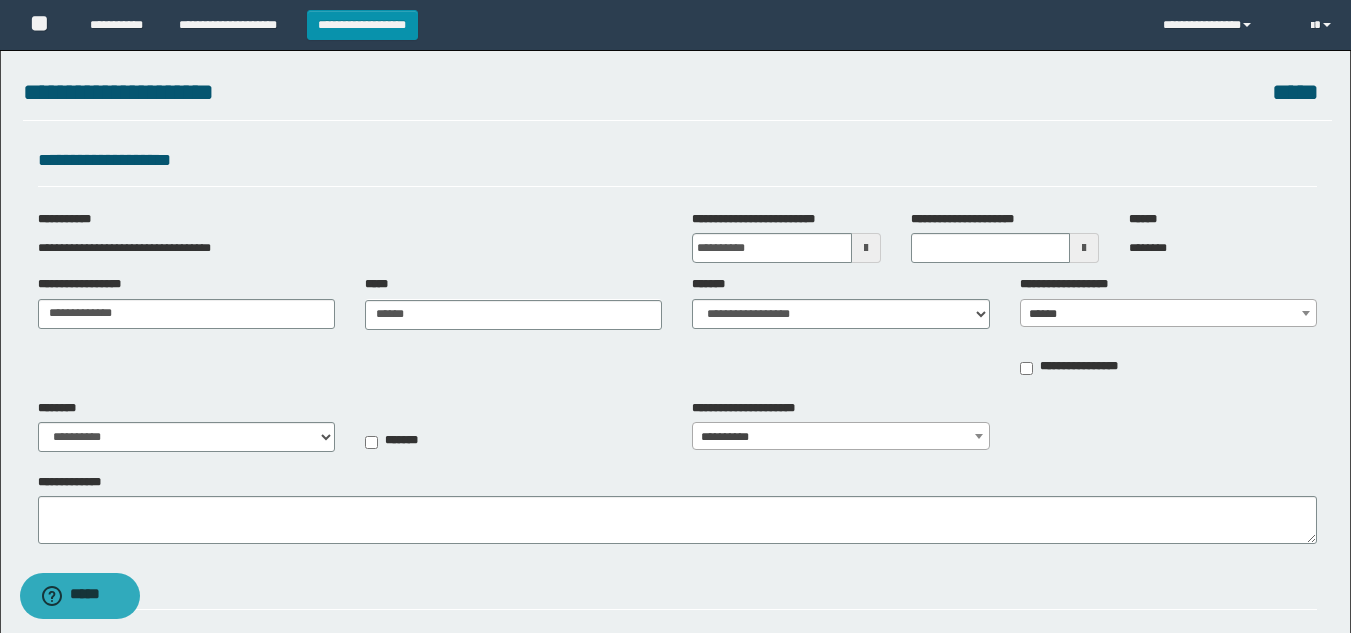 type on "**********" 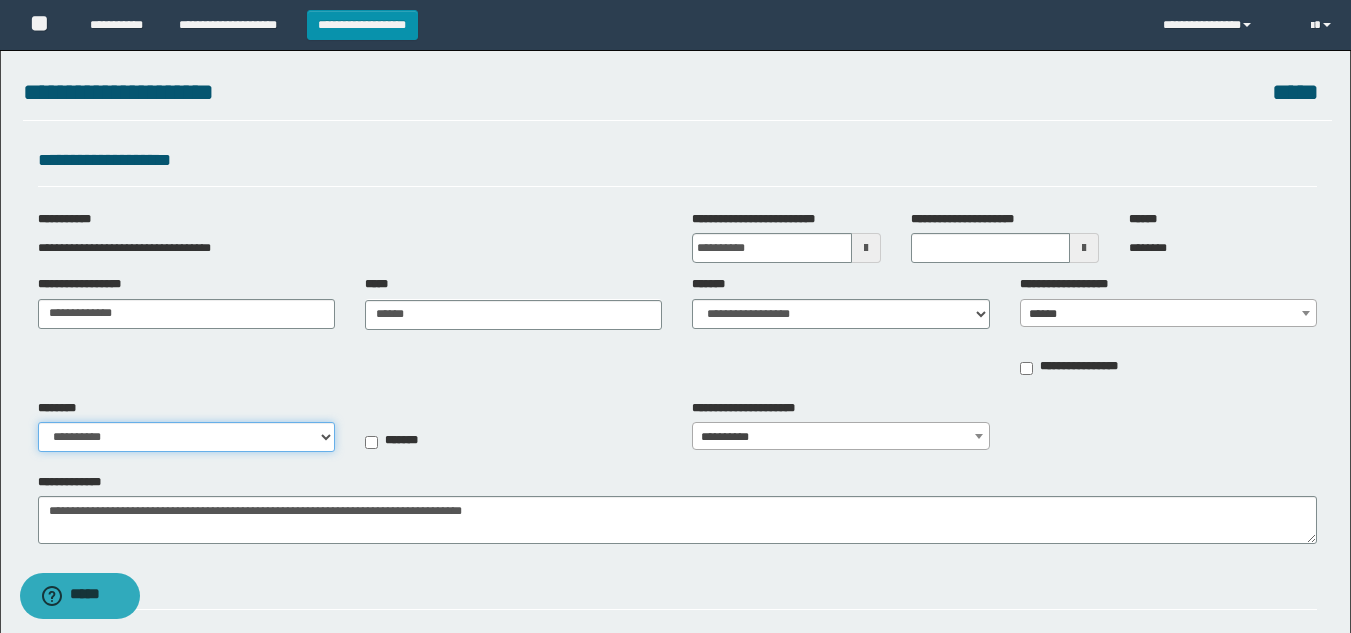 click on "**********" at bounding box center (186, 437) 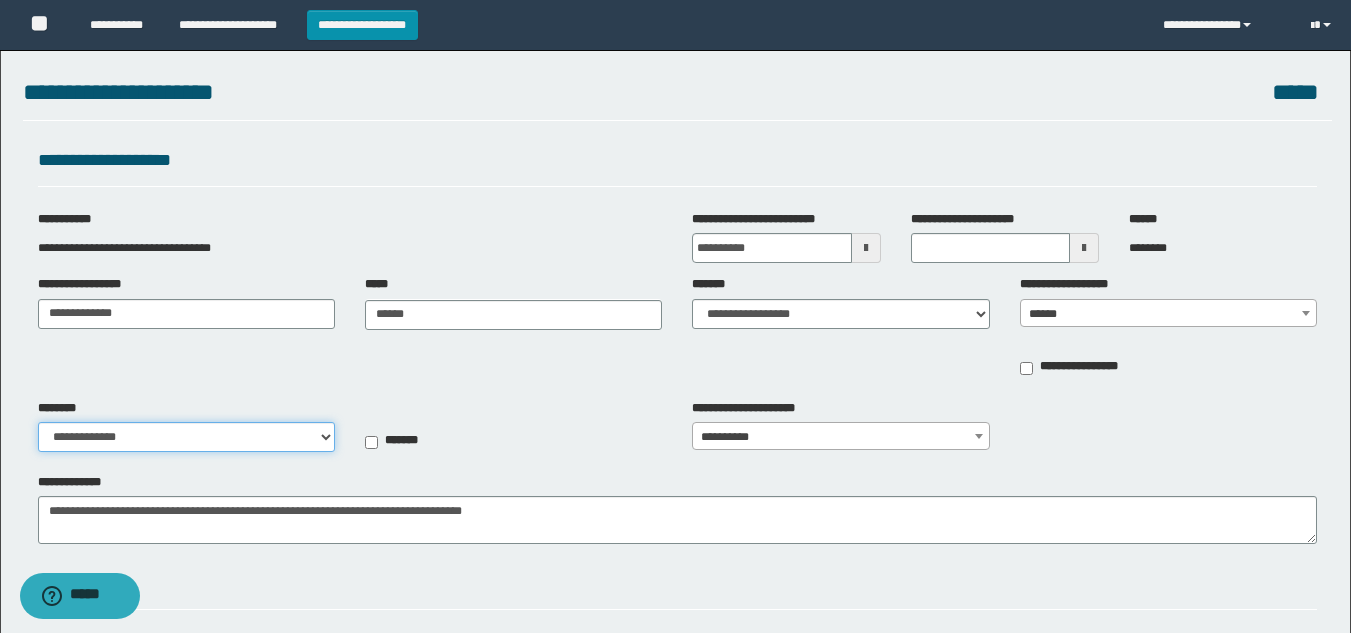 click on "**********" at bounding box center [186, 437] 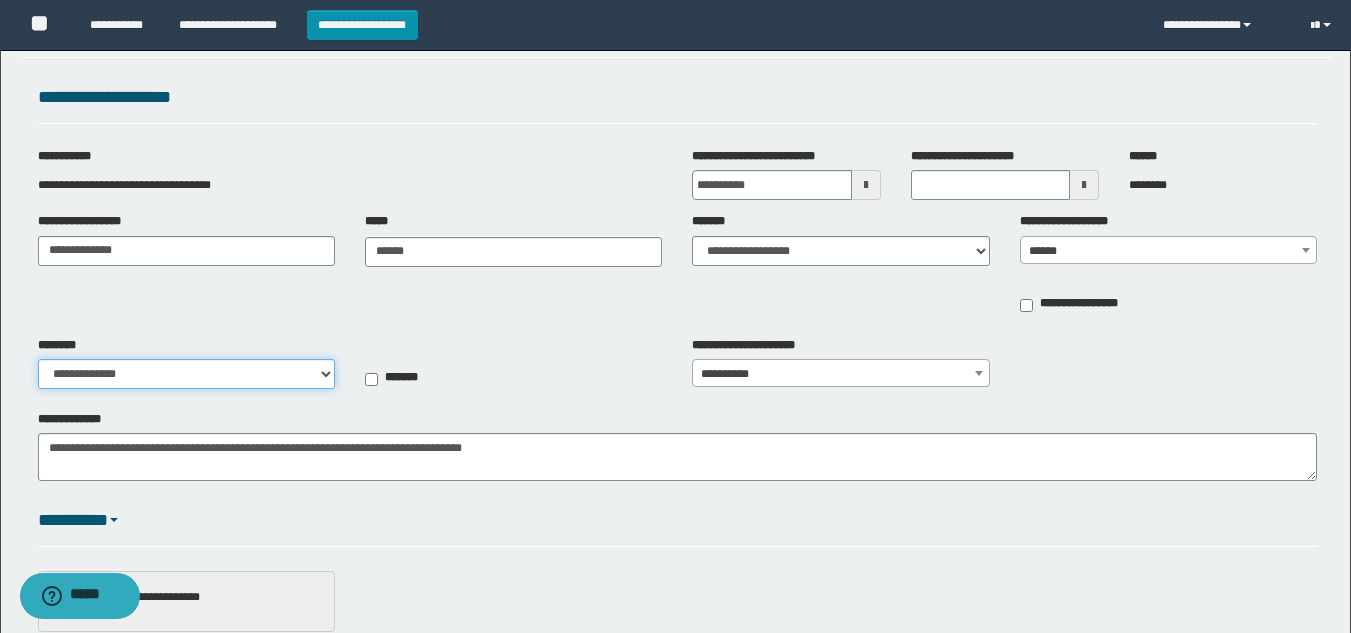 scroll, scrollTop: 381, scrollLeft: 0, axis: vertical 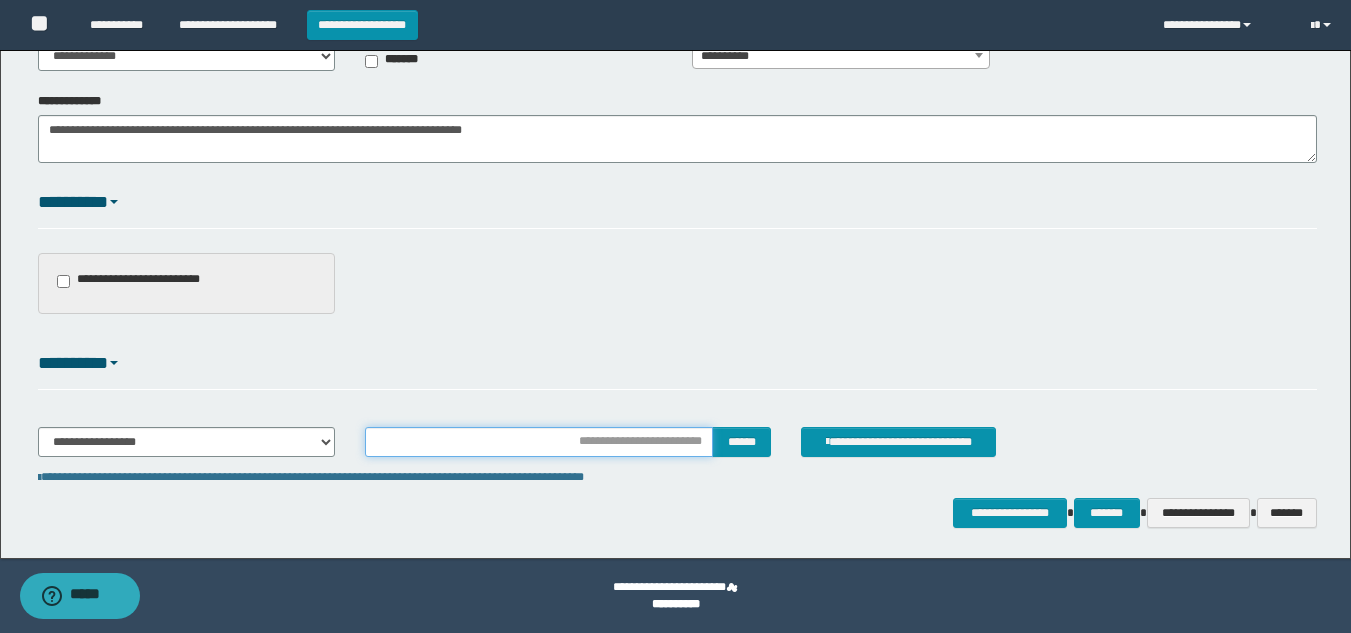 click at bounding box center (539, 442) 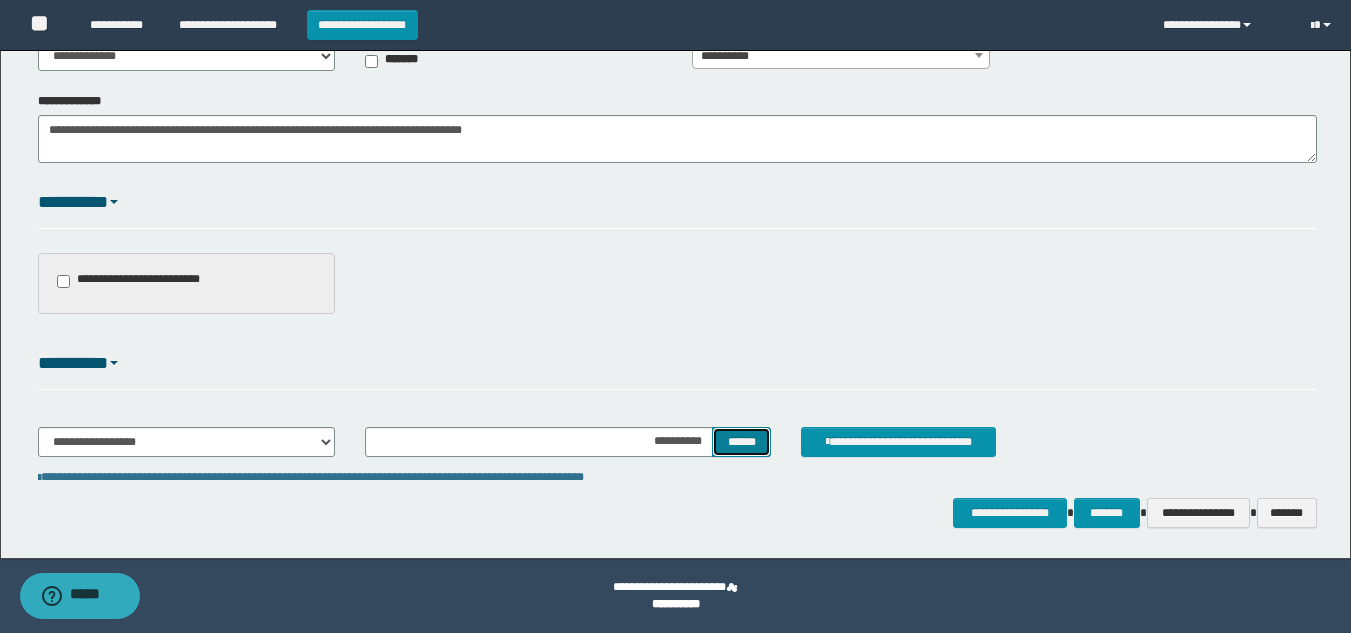 click on "******" at bounding box center [741, 442] 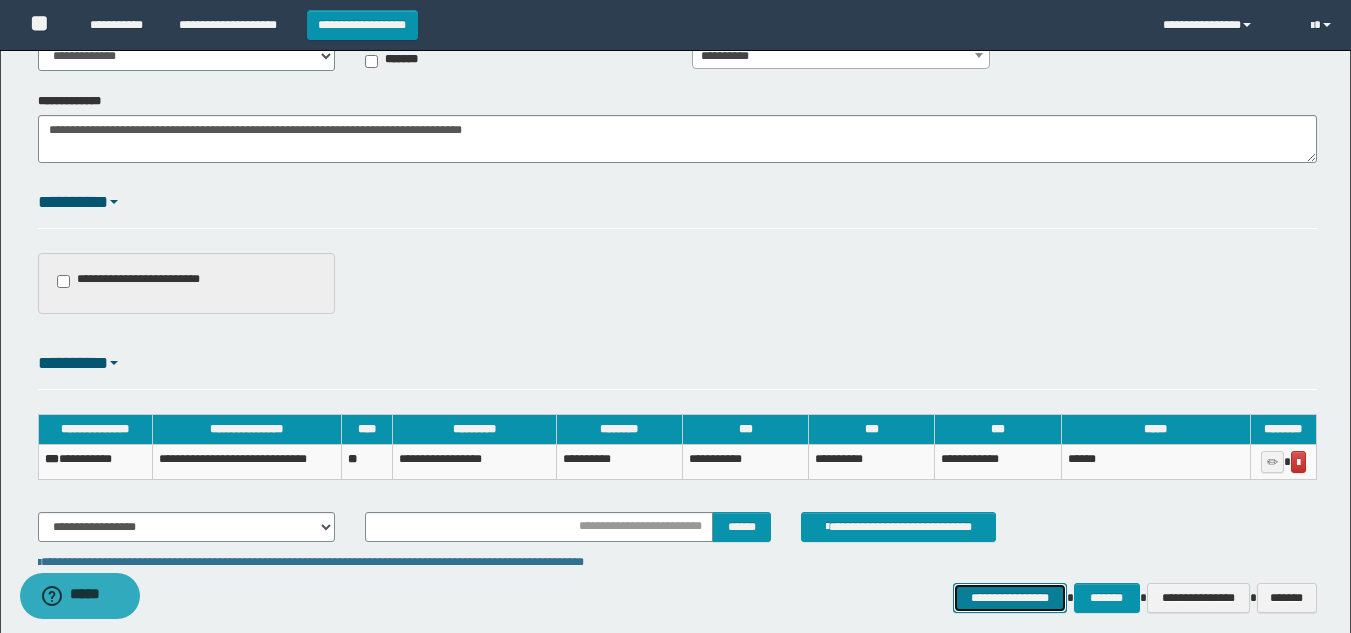 click on "**********" at bounding box center [1009, 598] 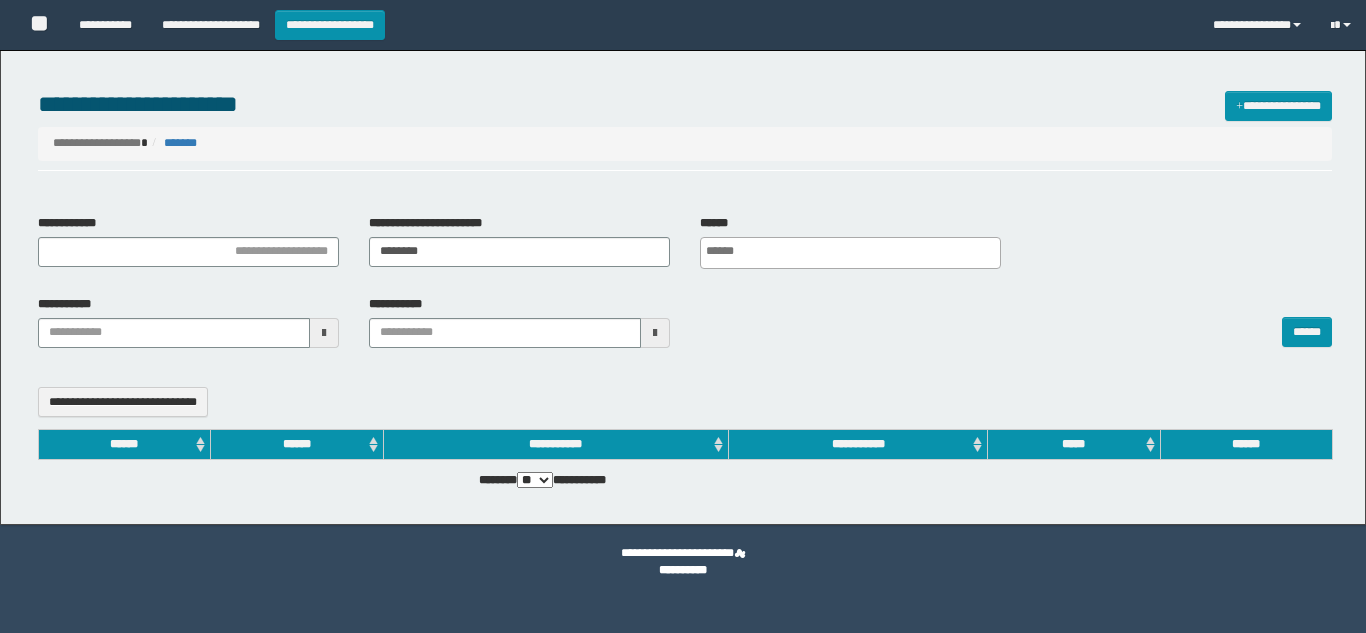 select 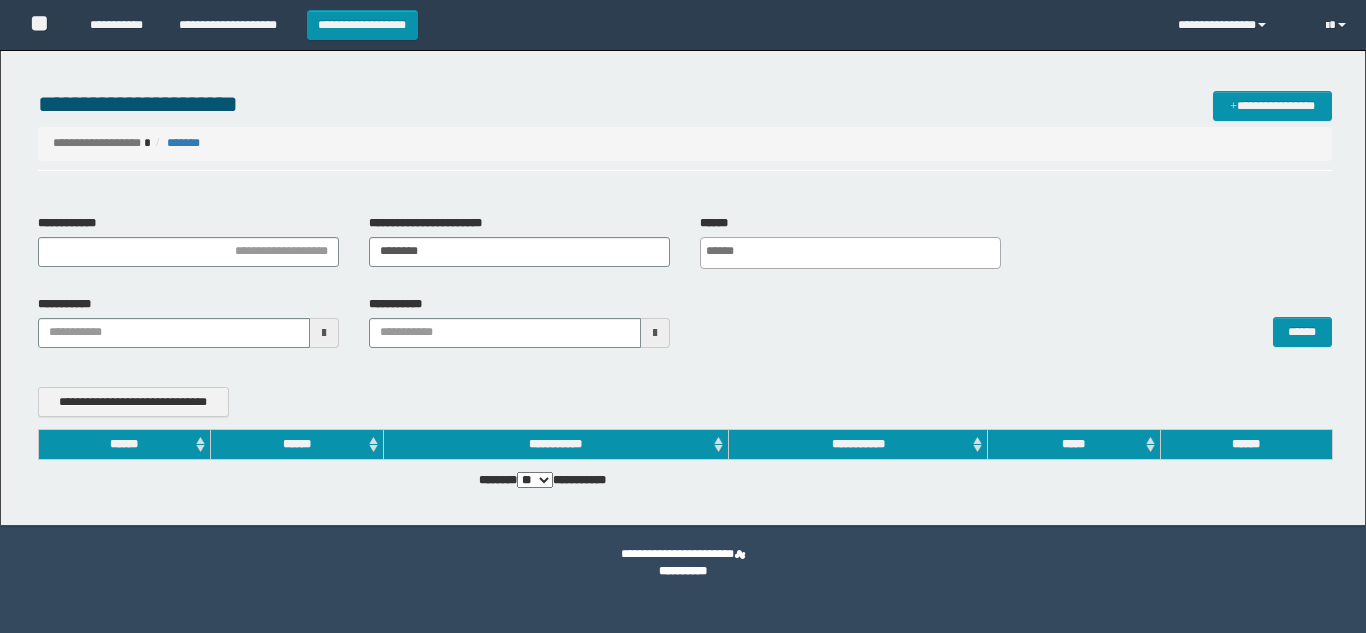 scroll, scrollTop: 0, scrollLeft: 0, axis: both 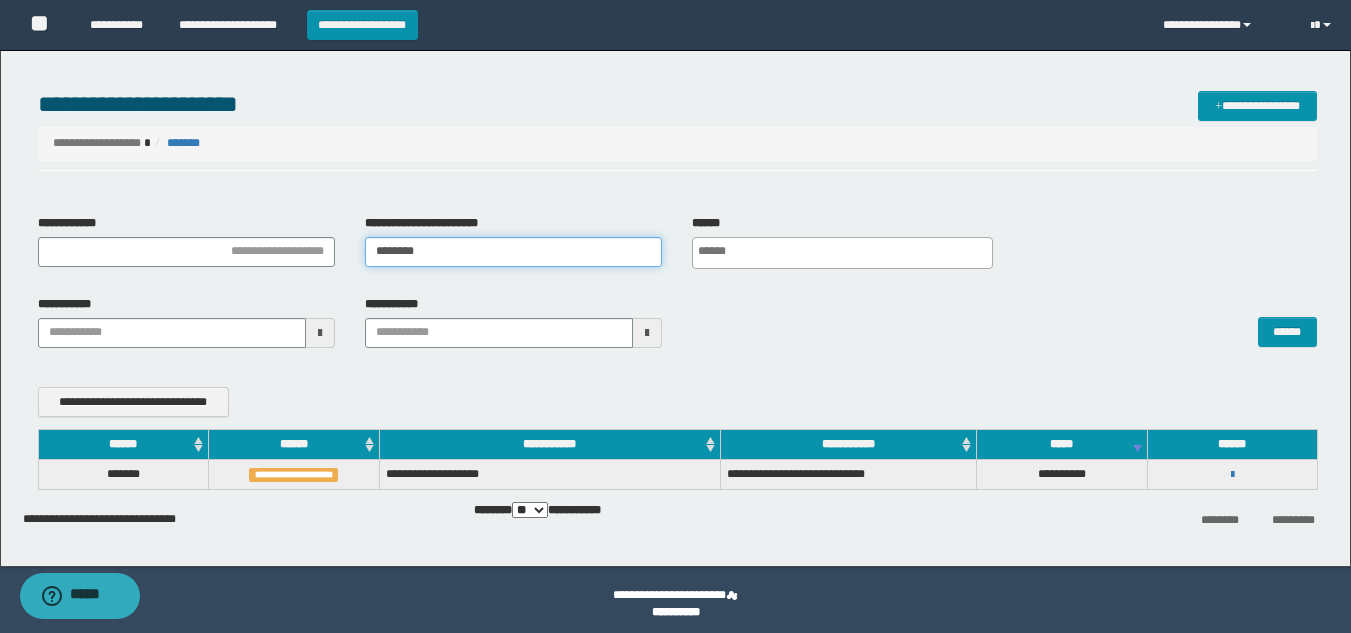 drag, startPoint x: 444, startPoint y: 245, endPoint x: 47, endPoint y: 236, distance: 397.102 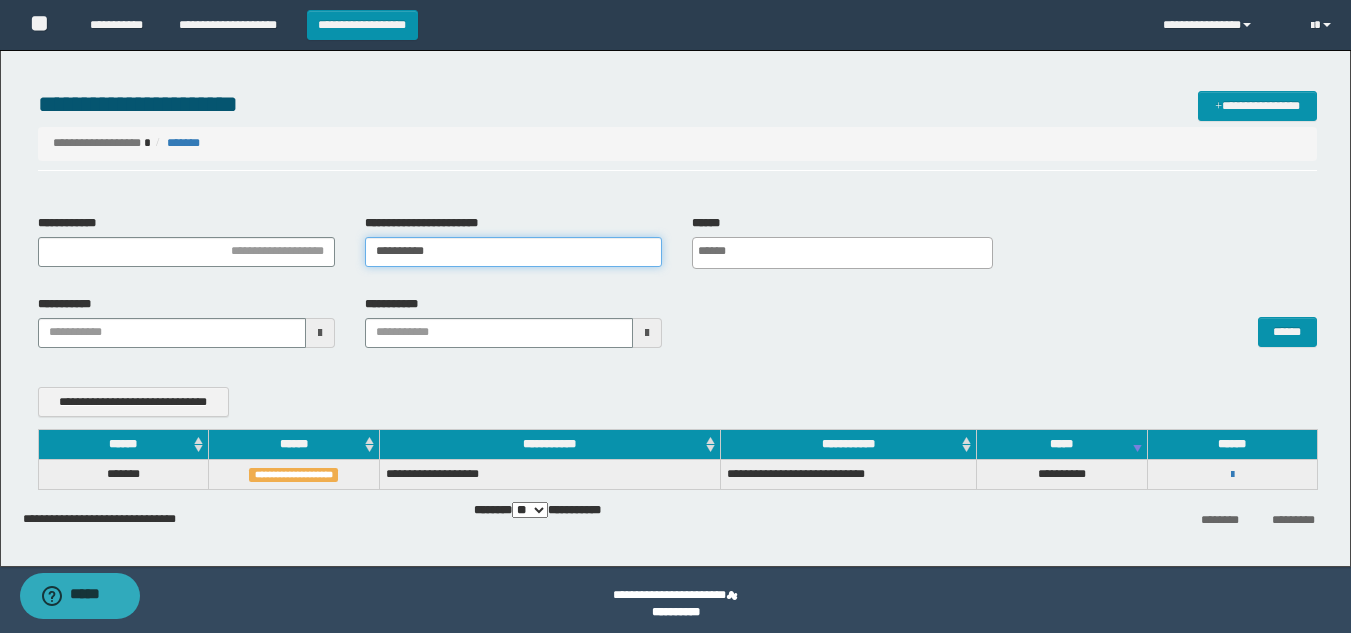 type on "**********" 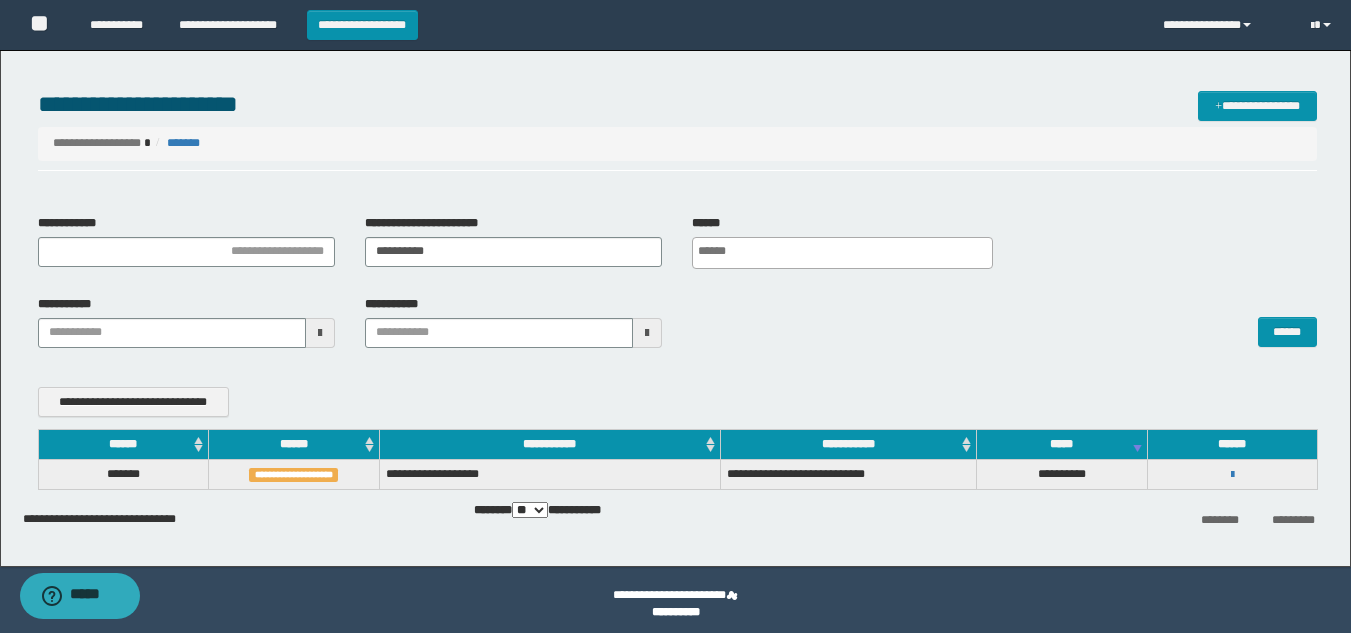 click on "******" at bounding box center (1004, 322) 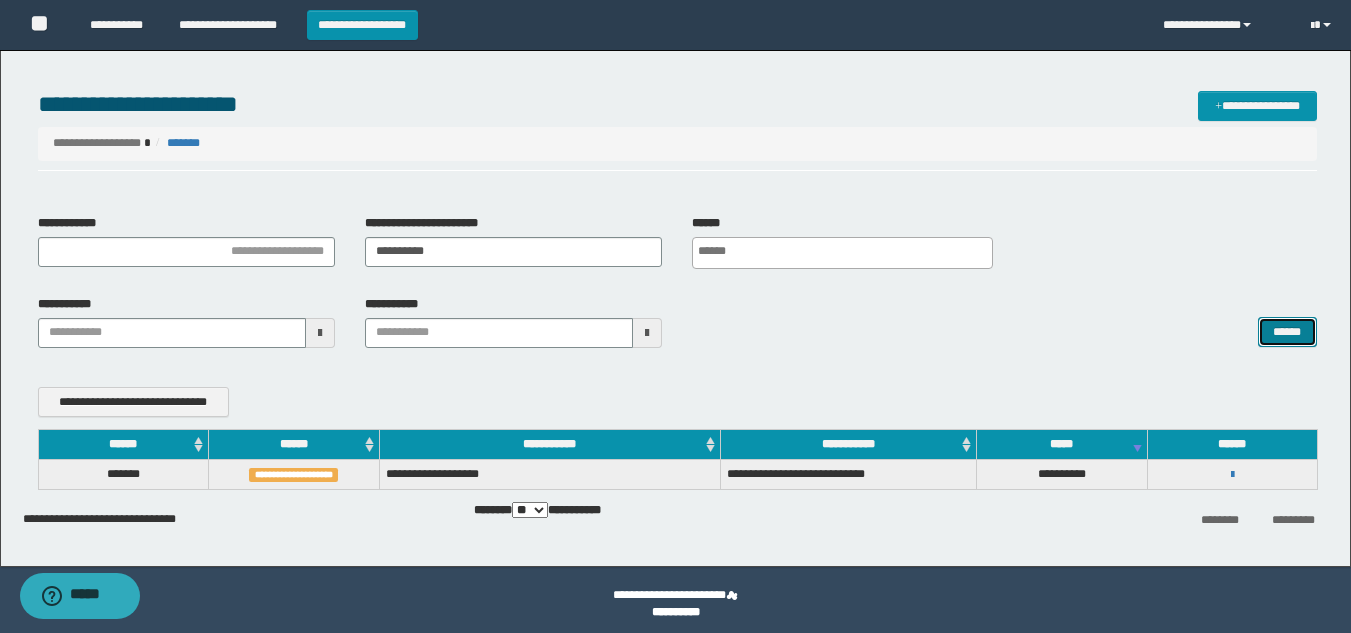 click on "******" at bounding box center (1287, 332) 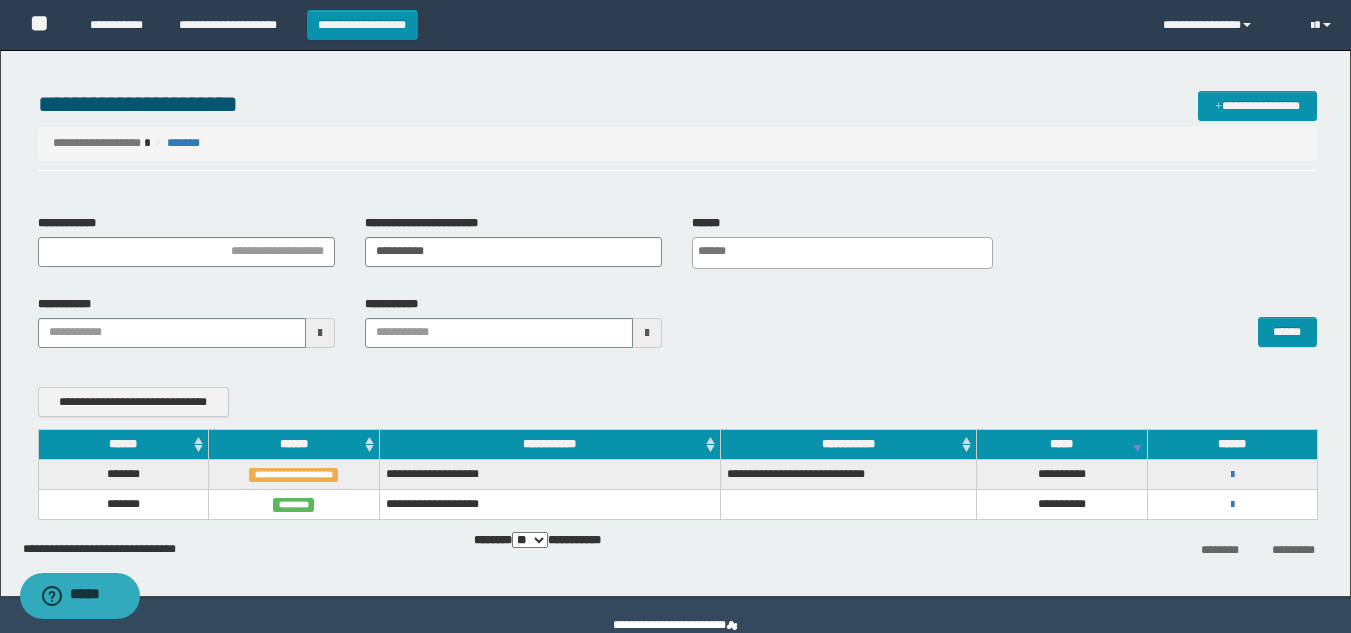 click on "**********" at bounding box center (1232, 474) 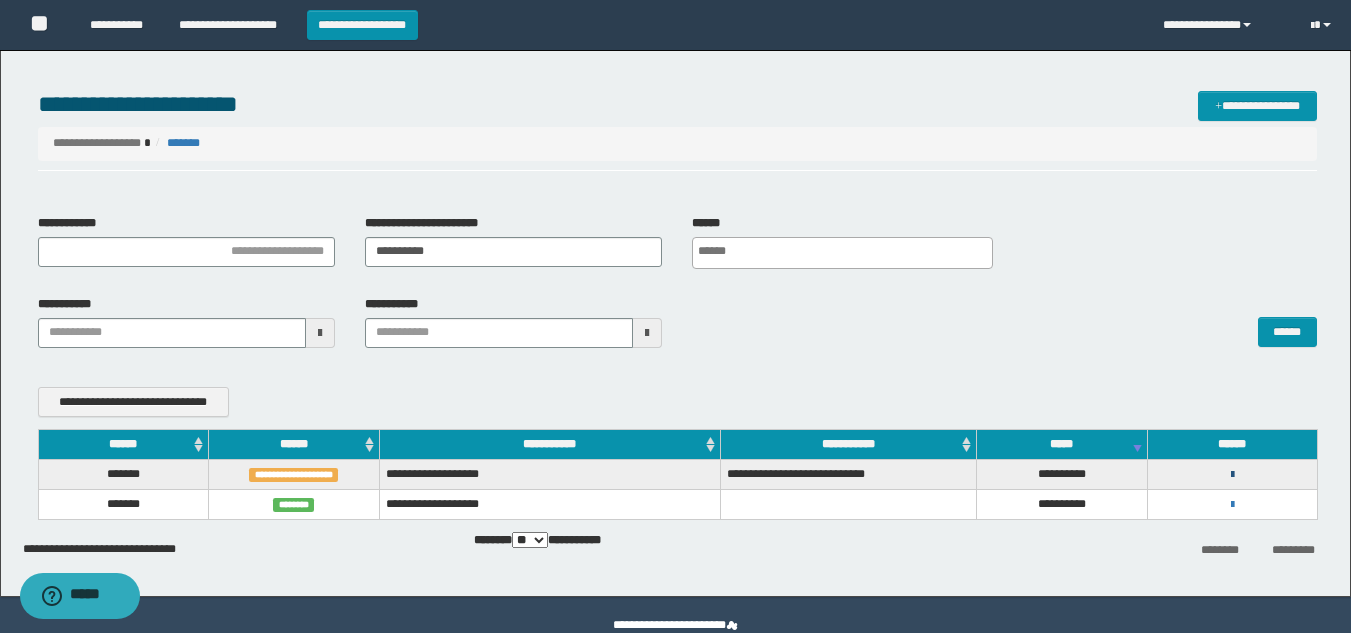 click at bounding box center [1232, 475] 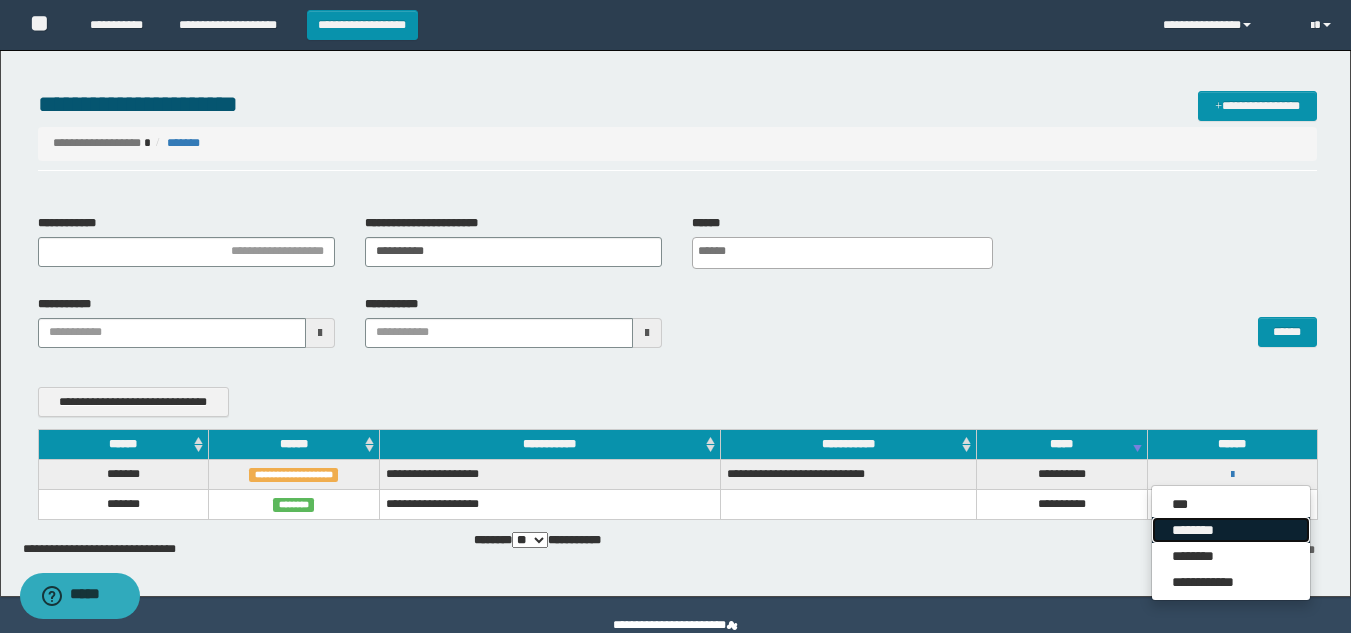 click on "********" at bounding box center (1231, 530) 